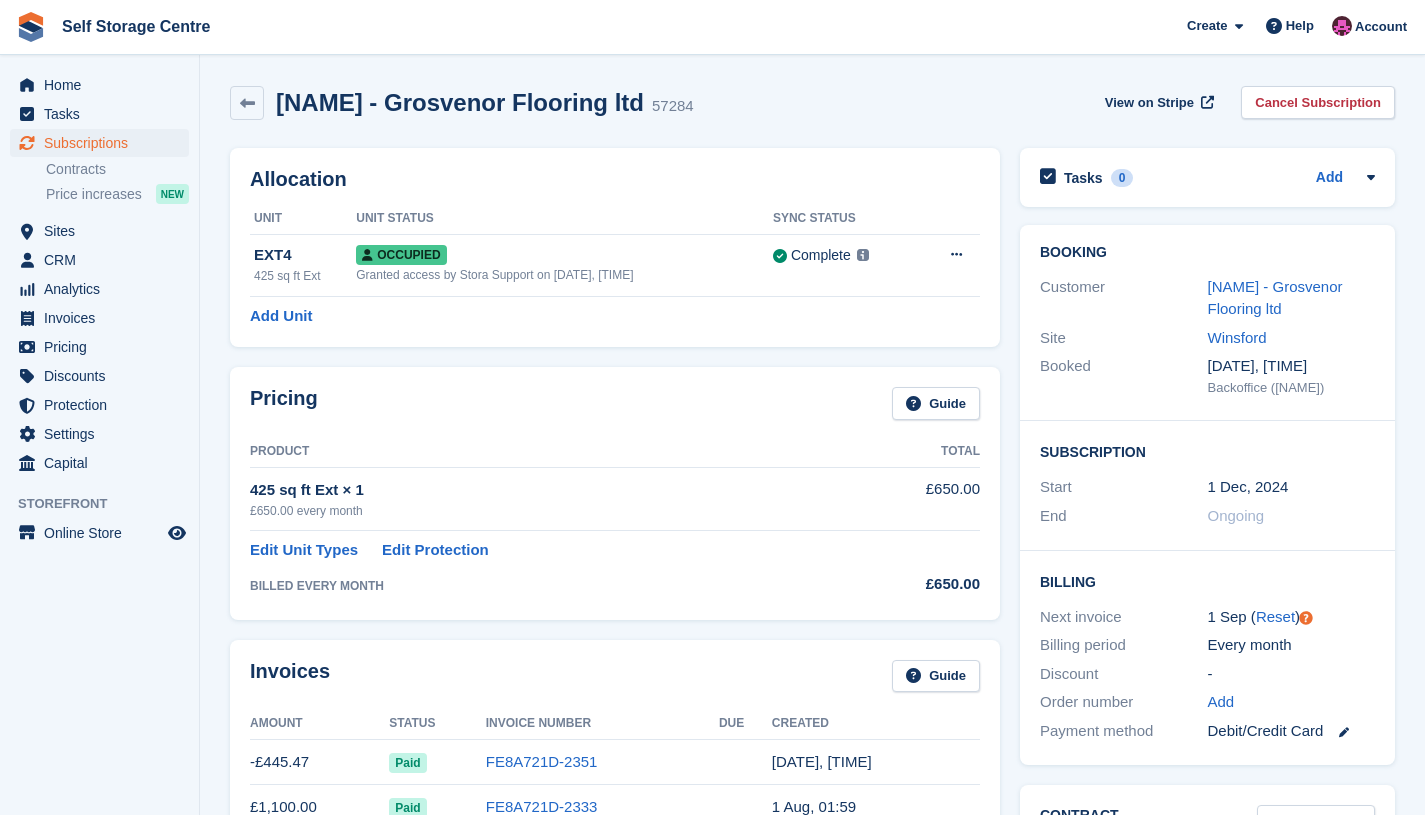 scroll, scrollTop: 0, scrollLeft: 0, axis: both 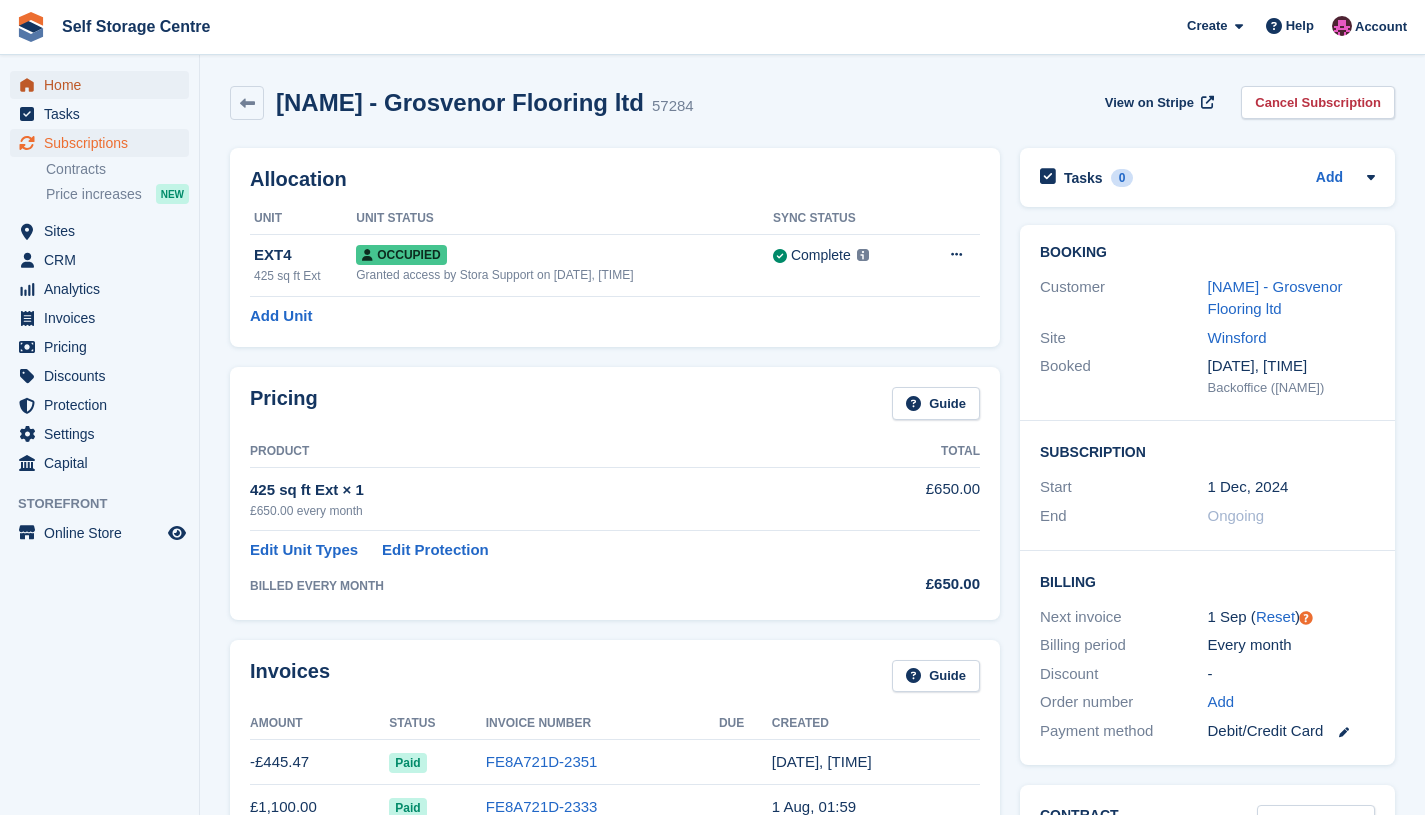 click on "Home" at bounding box center (104, 85) 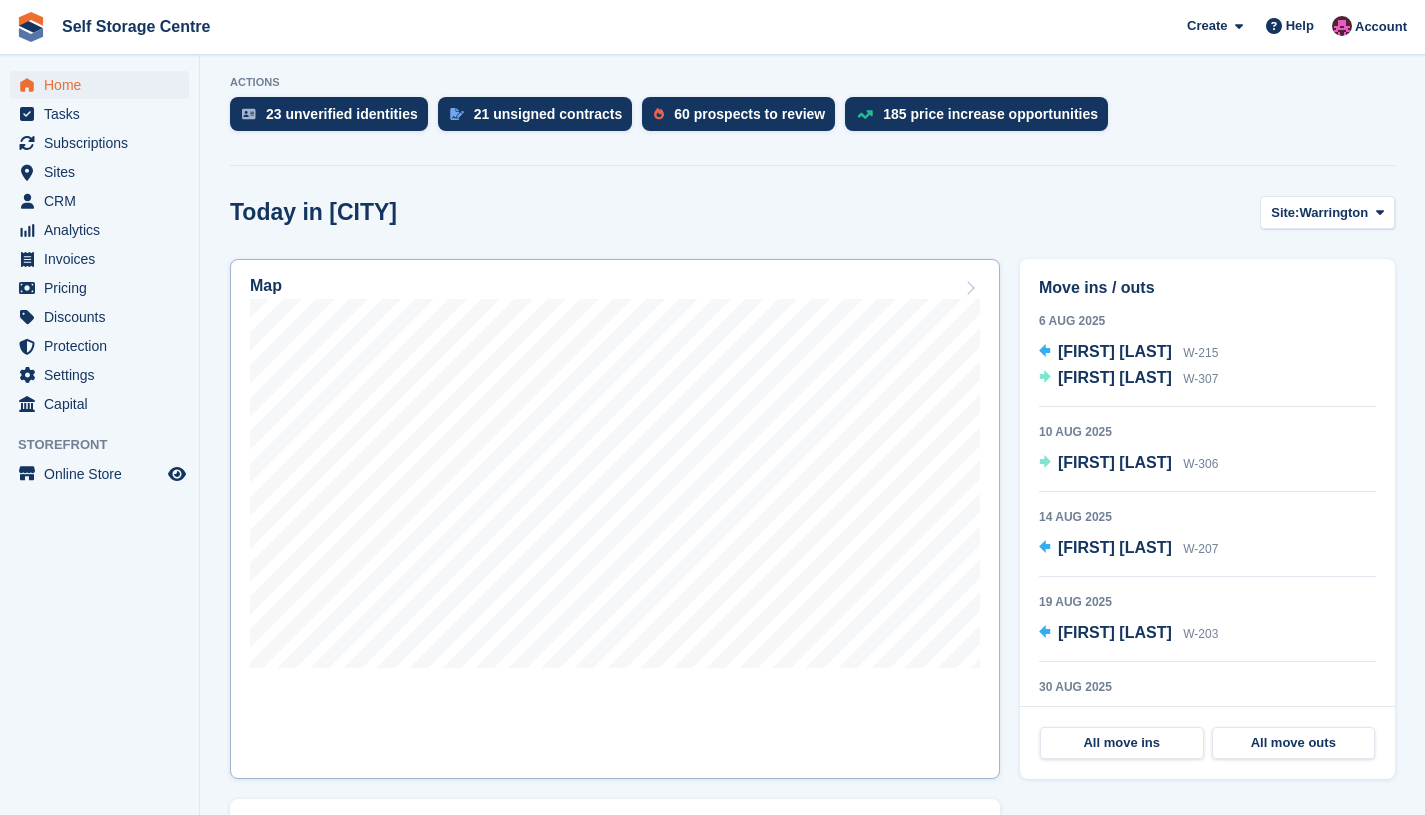scroll, scrollTop: 400, scrollLeft: 0, axis: vertical 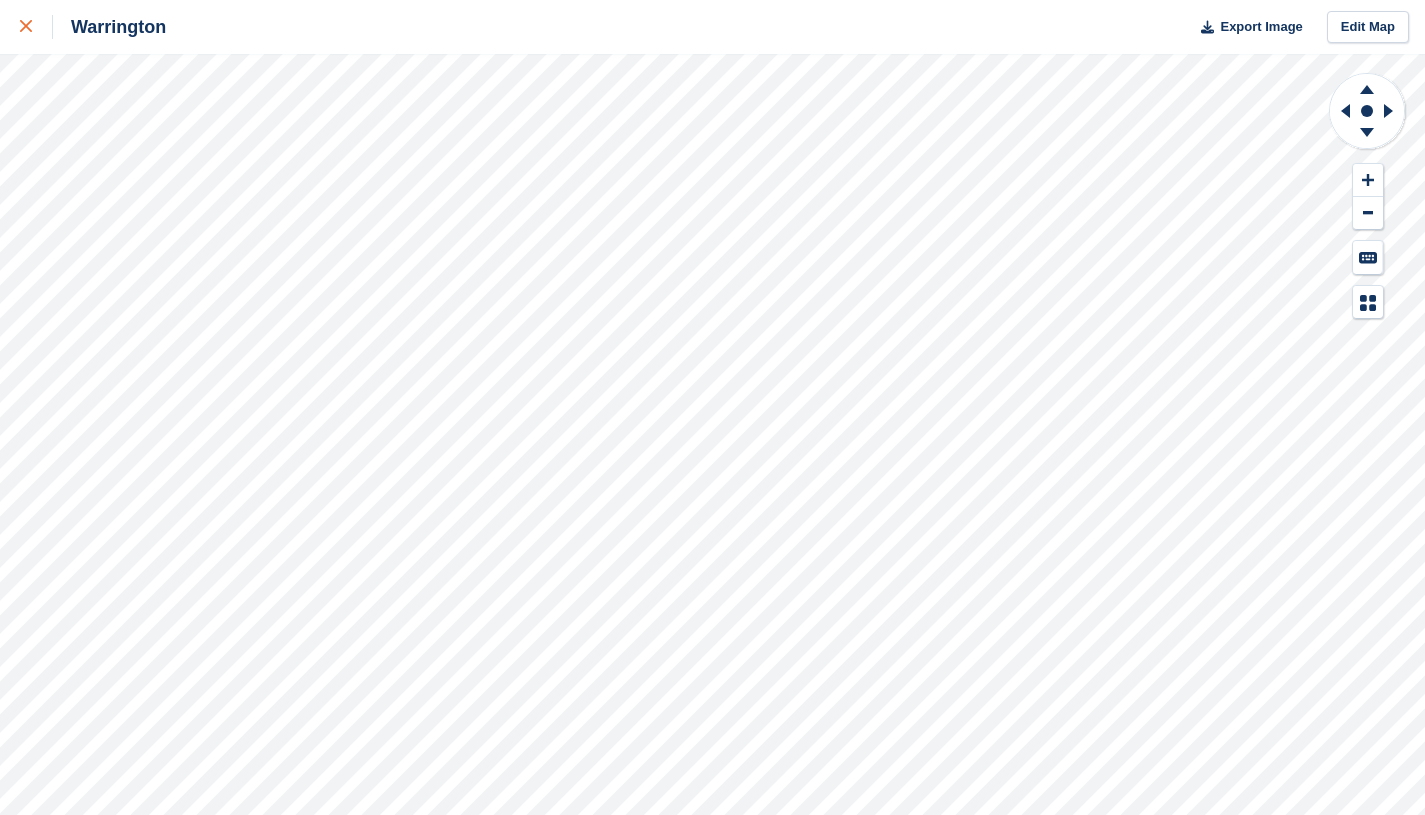 click 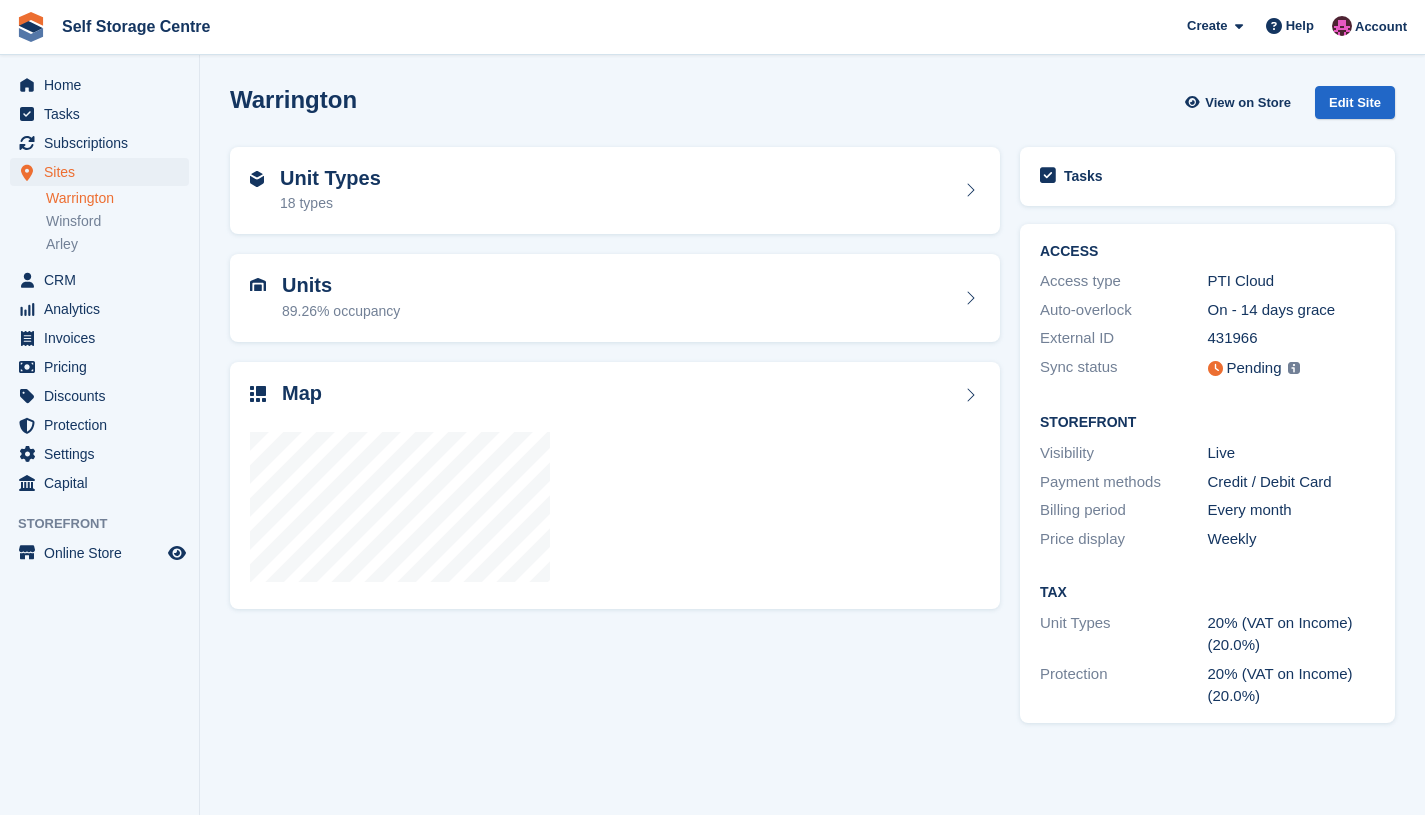 scroll, scrollTop: 0, scrollLeft: 0, axis: both 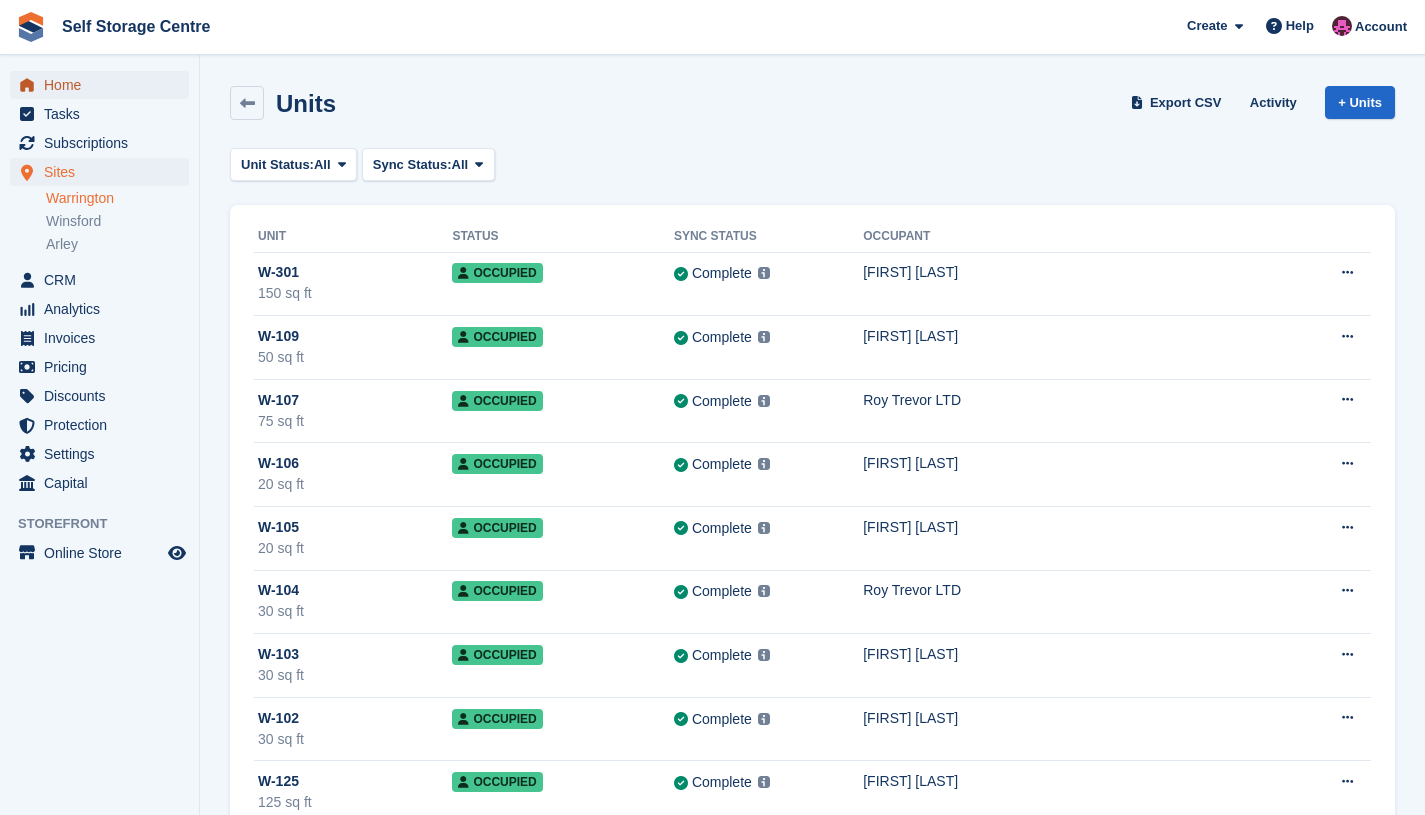 click on "Home" at bounding box center [104, 85] 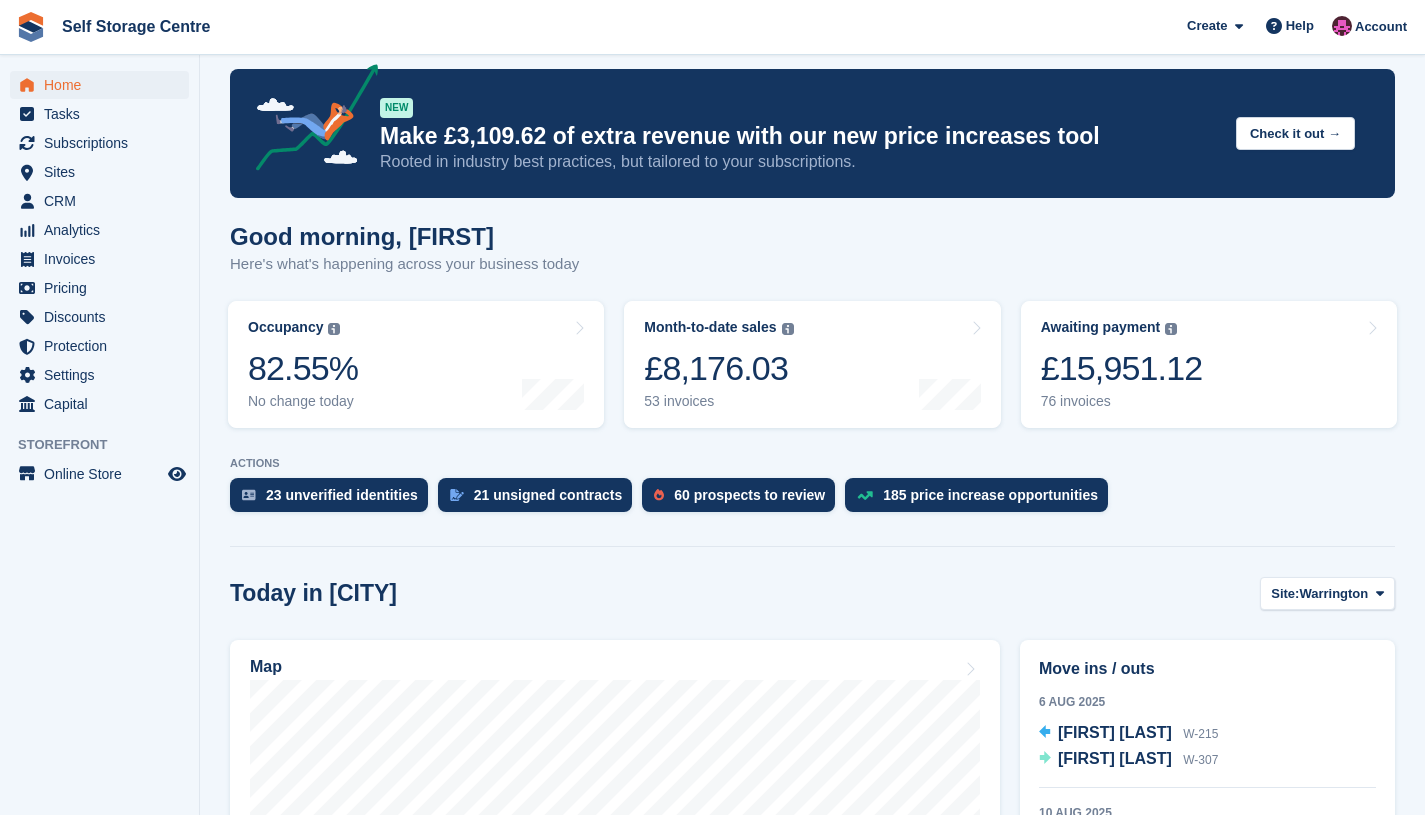 scroll, scrollTop: 0, scrollLeft: 0, axis: both 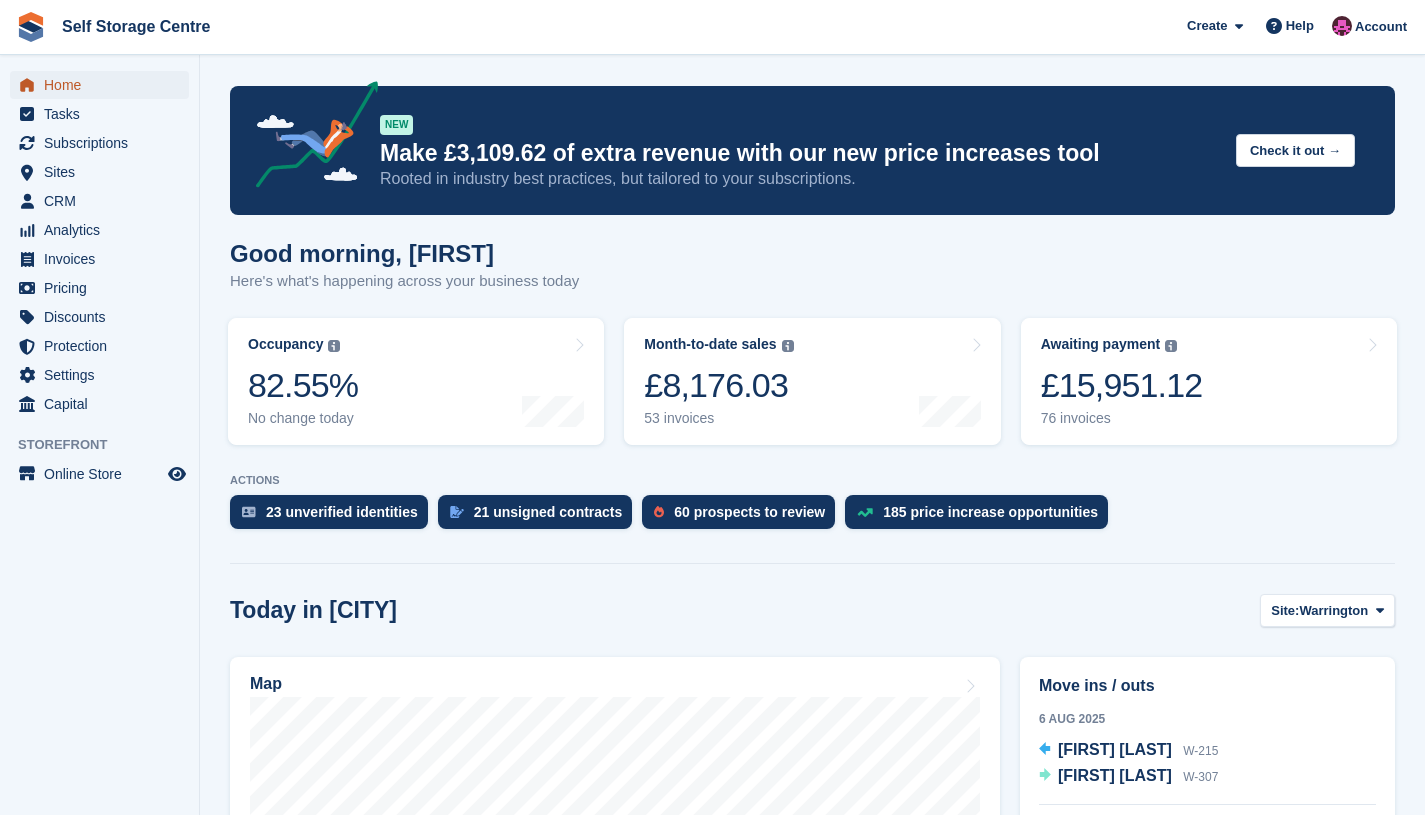 click on "Home" at bounding box center [104, 85] 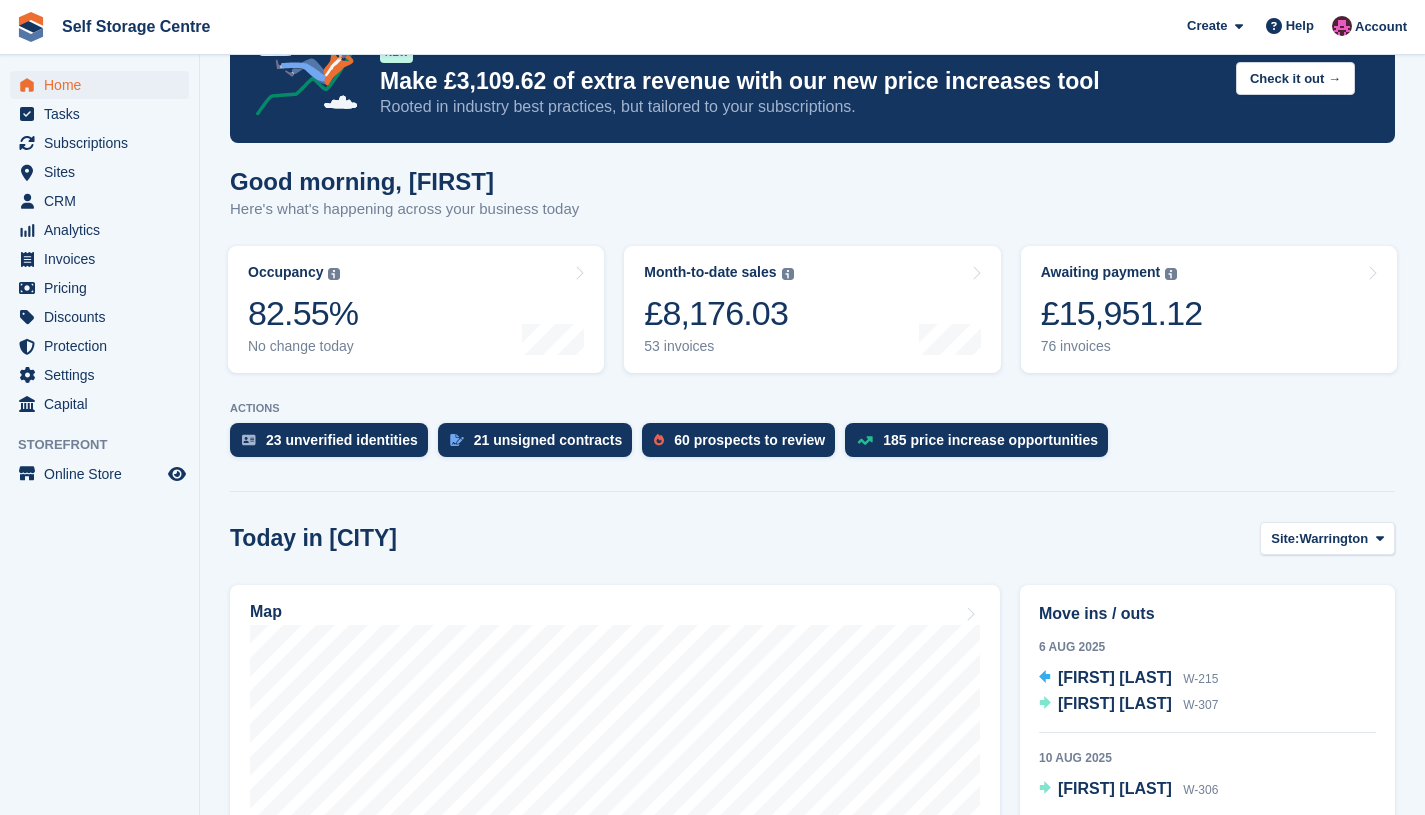 scroll, scrollTop: 66, scrollLeft: 0, axis: vertical 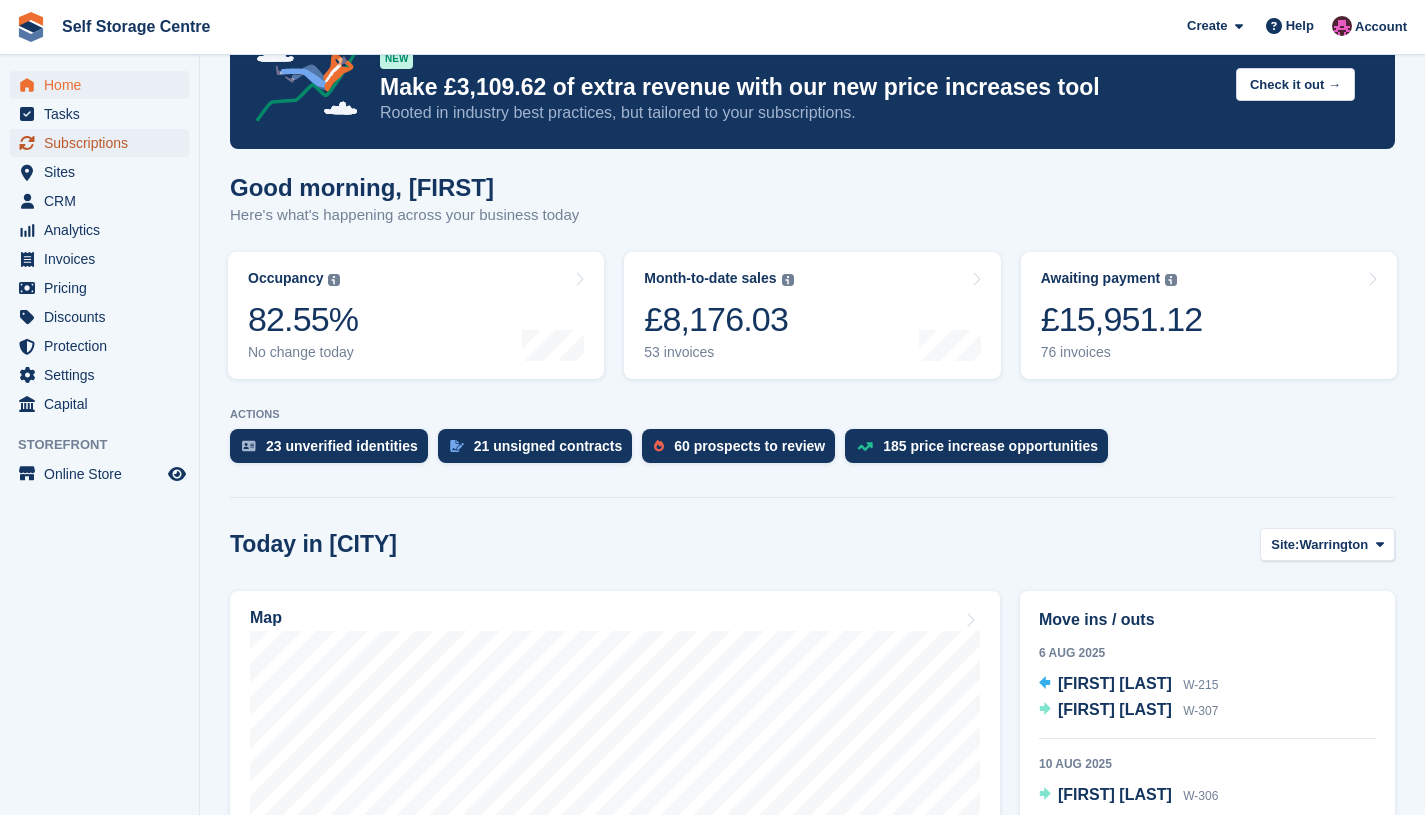 click on "Subscriptions" at bounding box center (104, 143) 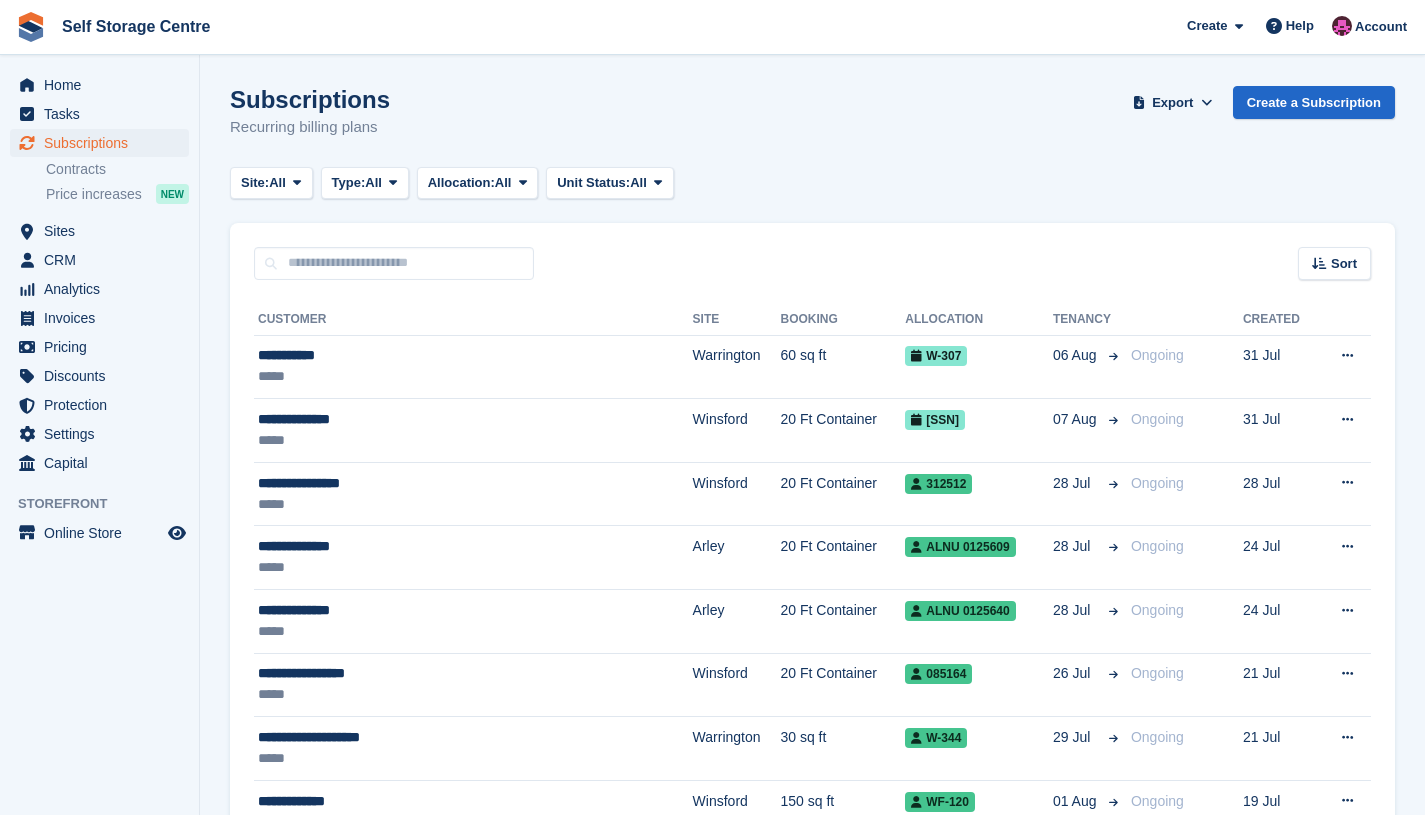 scroll, scrollTop: 0, scrollLeft: 0, axis: both 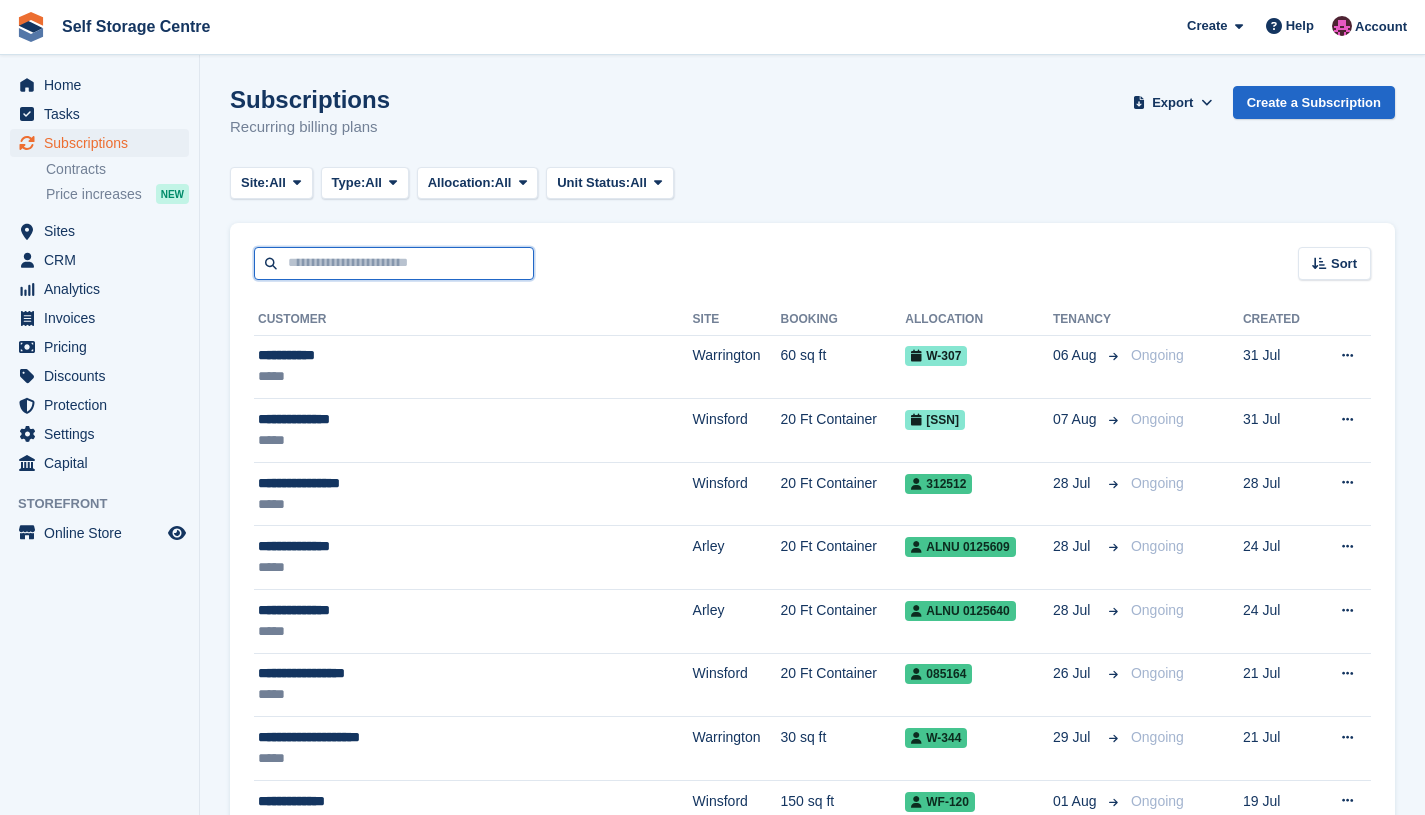 click at bounding box center [394, 263] 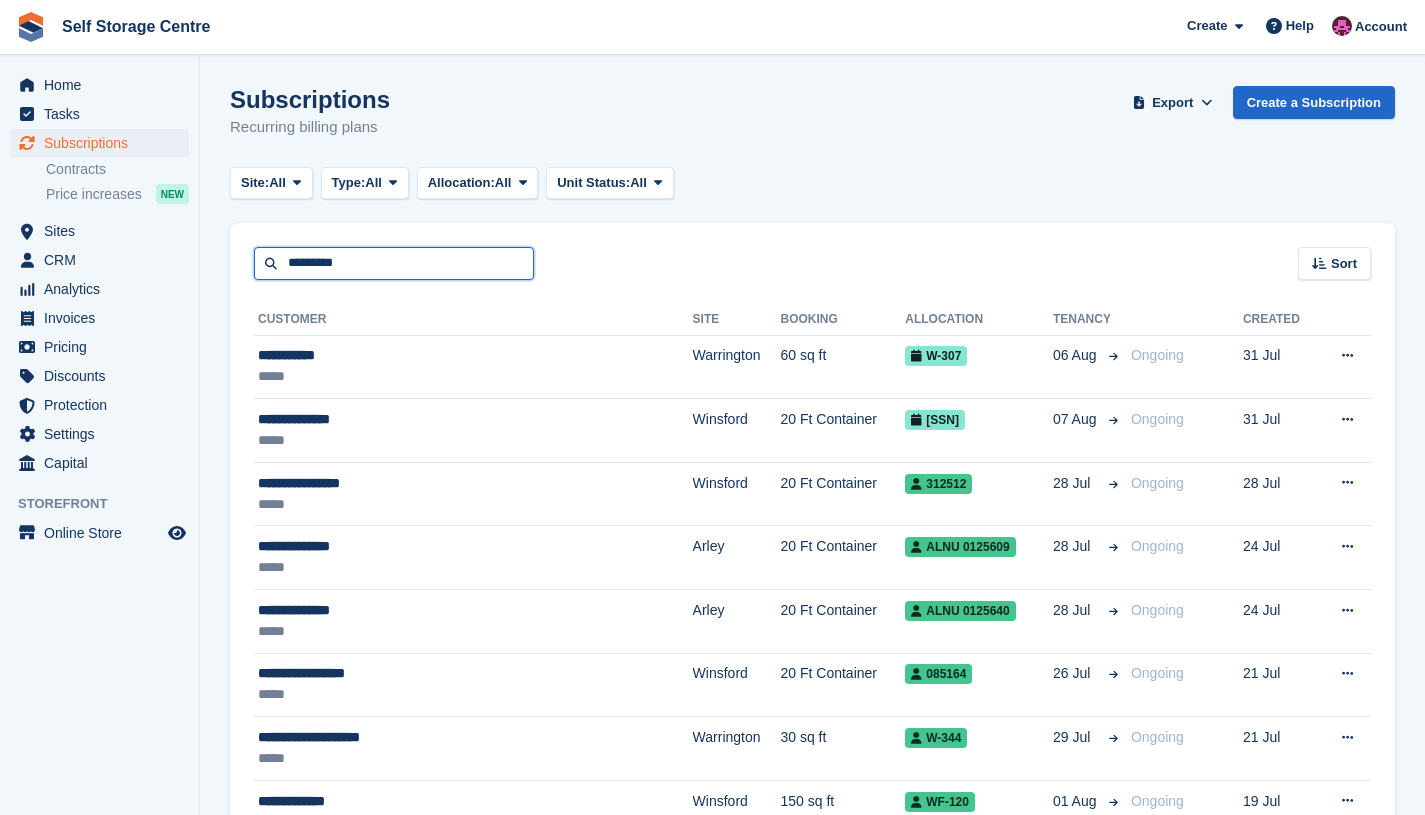 type on "*********" 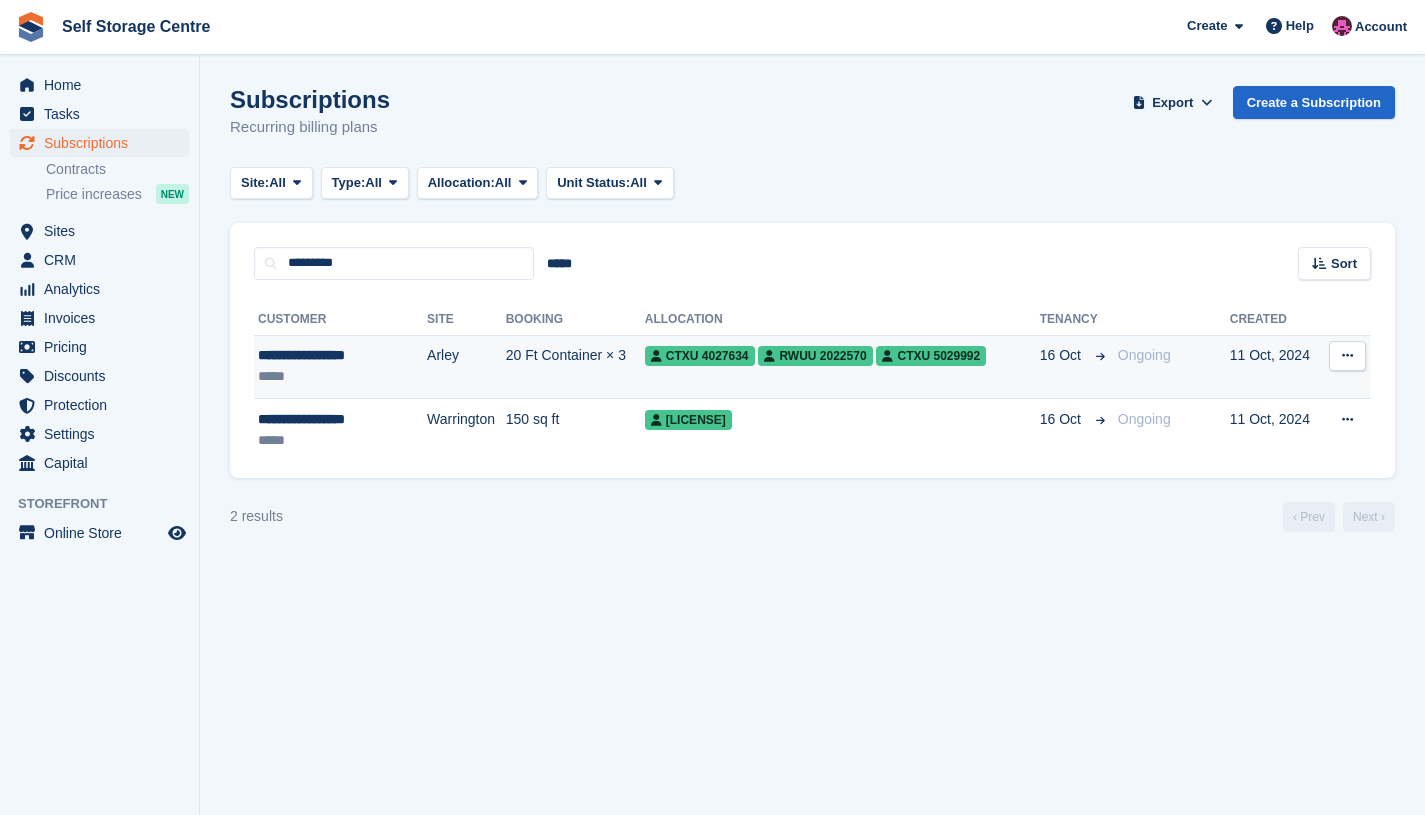 click on "20 Ft Container × 3" at bounding box center [575, 367] 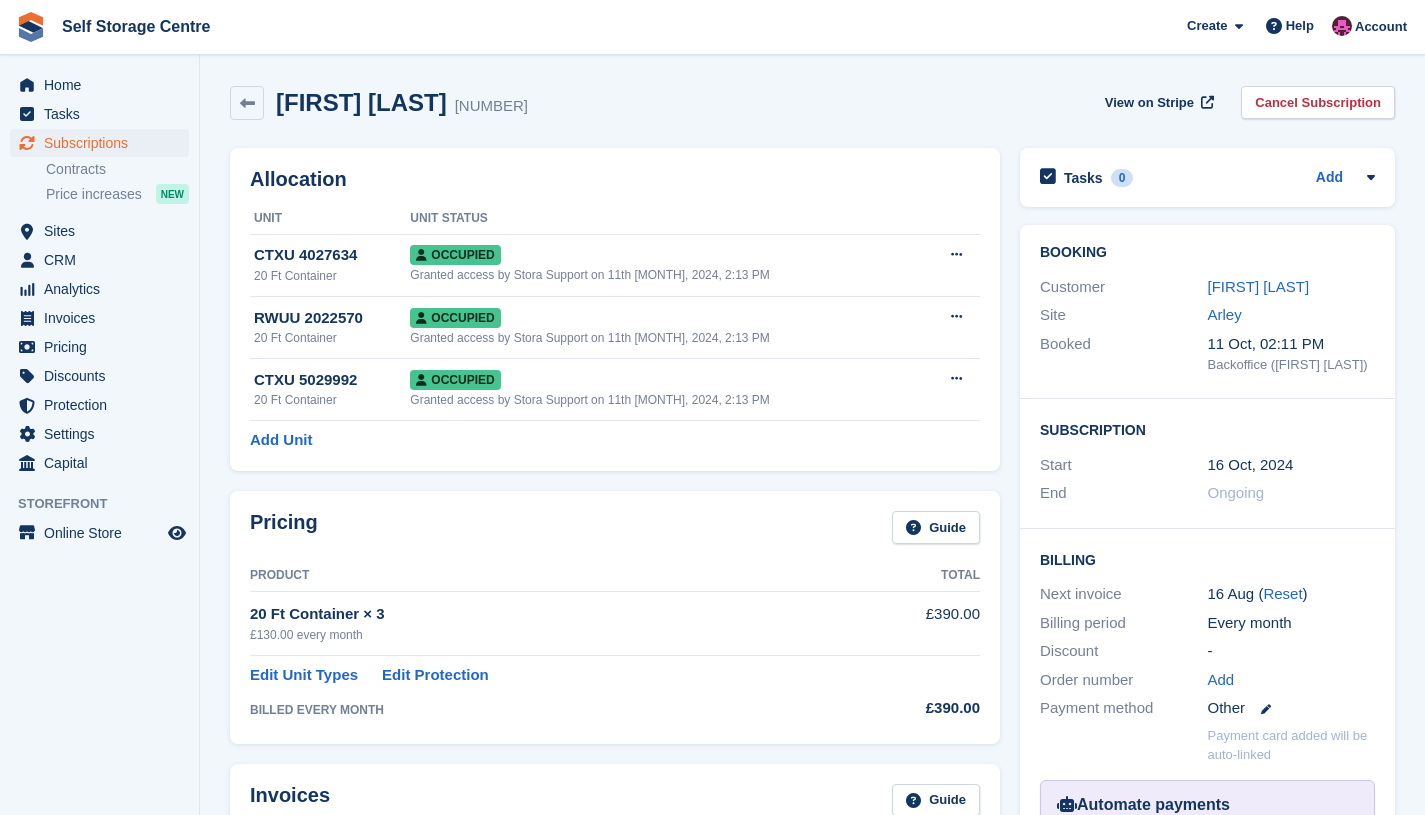 scroll, scrollTop: 0, scrollLeft: 0, axis: both 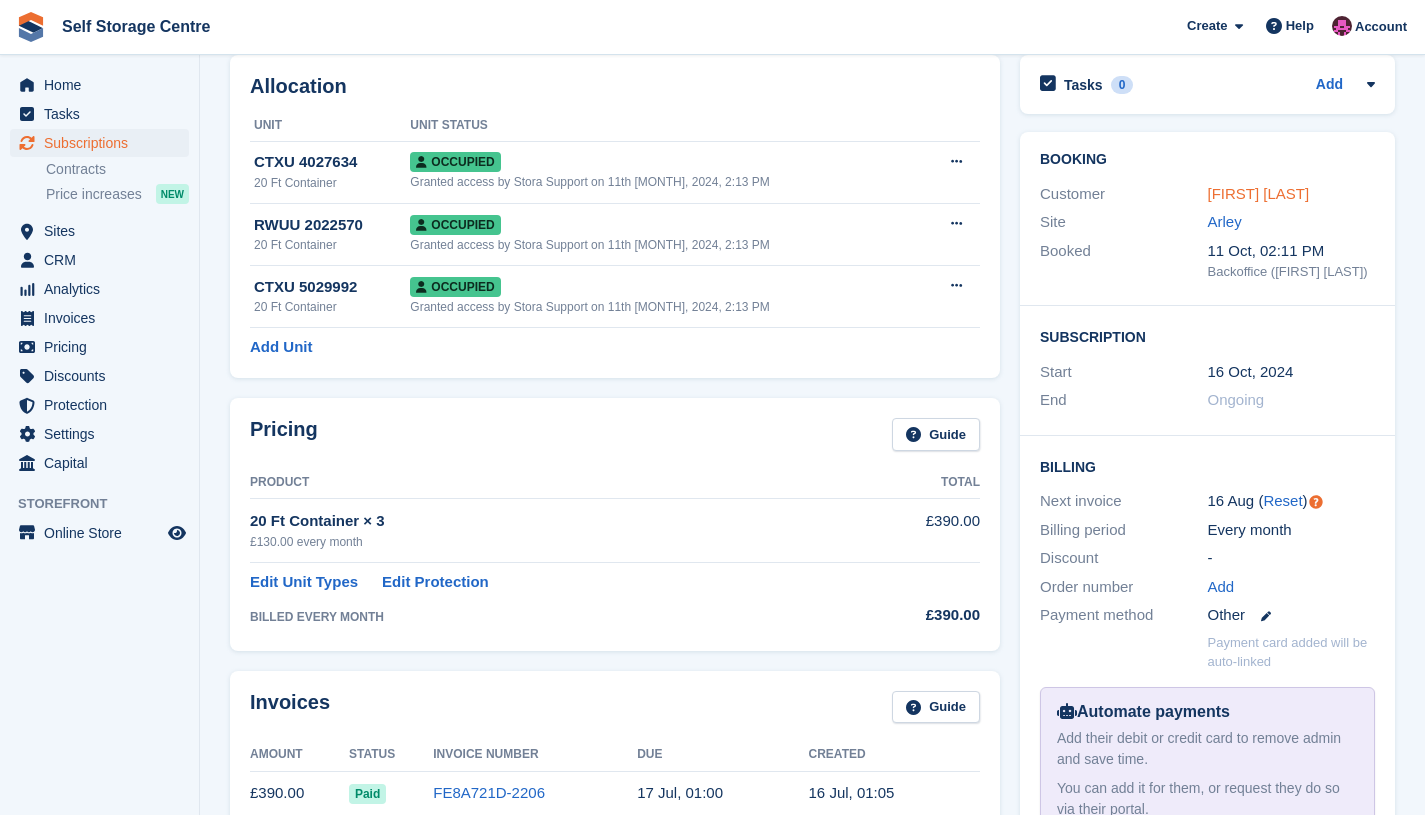 click on "[FIRST] [LAST]" at bounding box center (1259, 193) 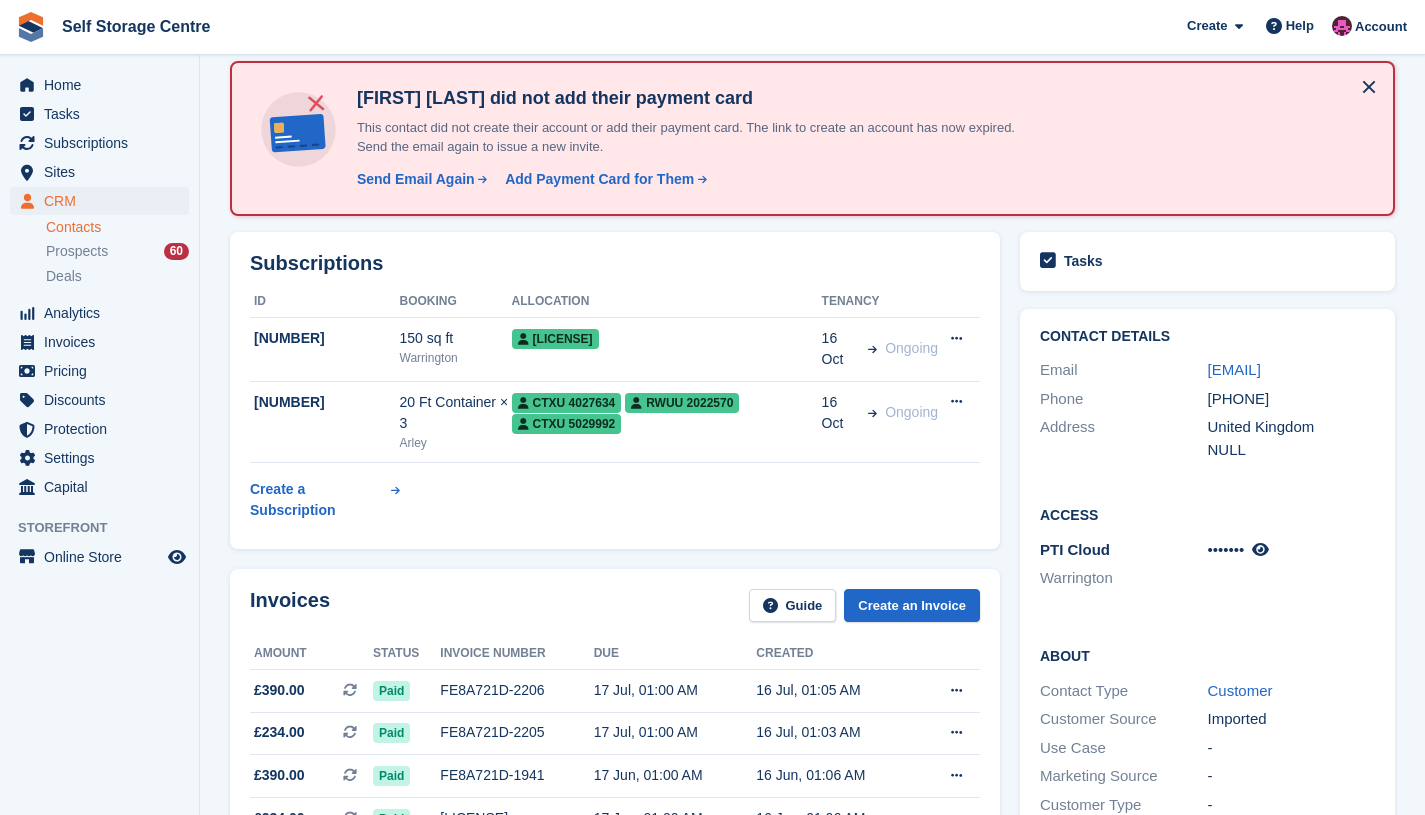 scroll, scrollTop: 0, scrollLeft: 0, axis: both 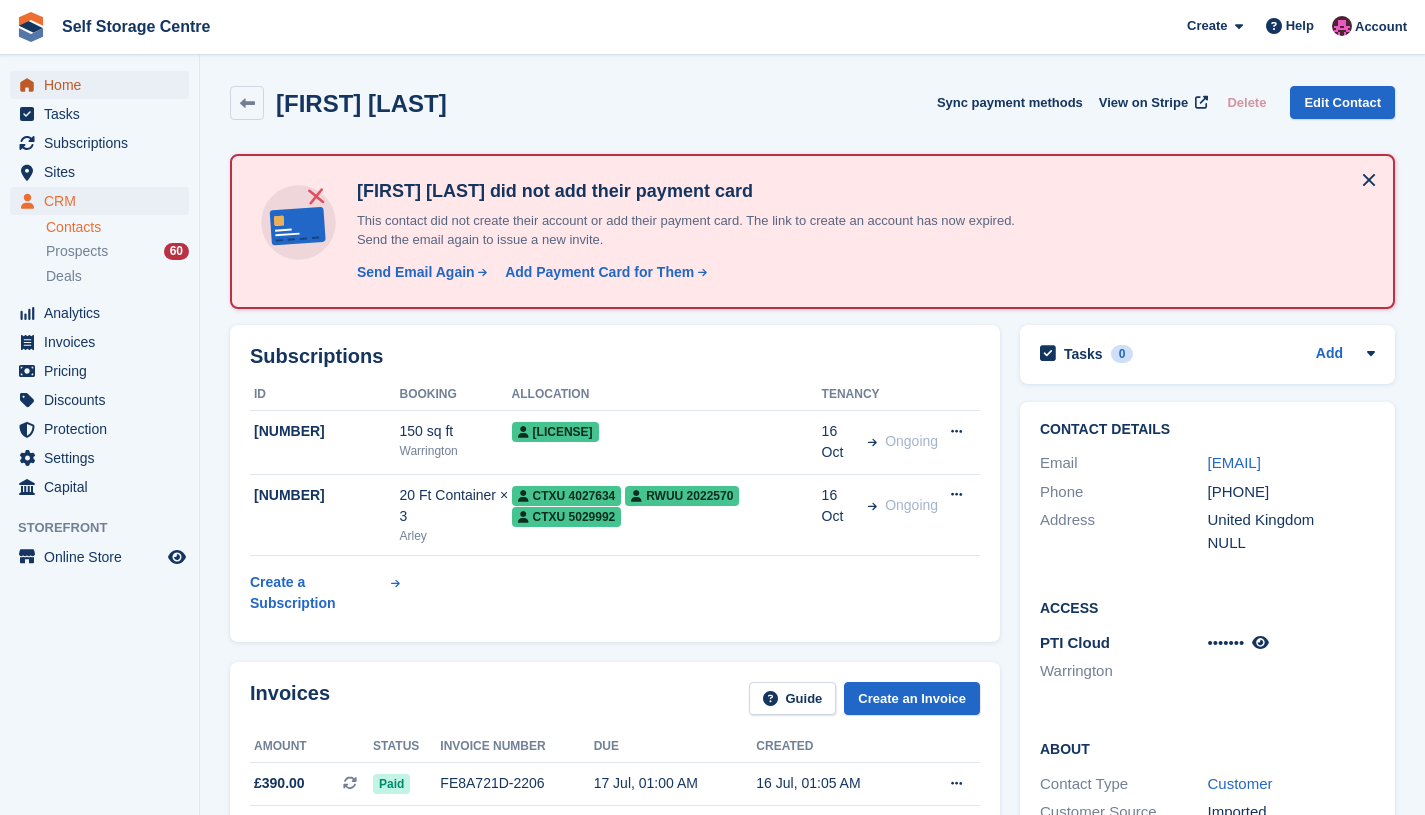click on "Home" at bounding box center (104, 85) 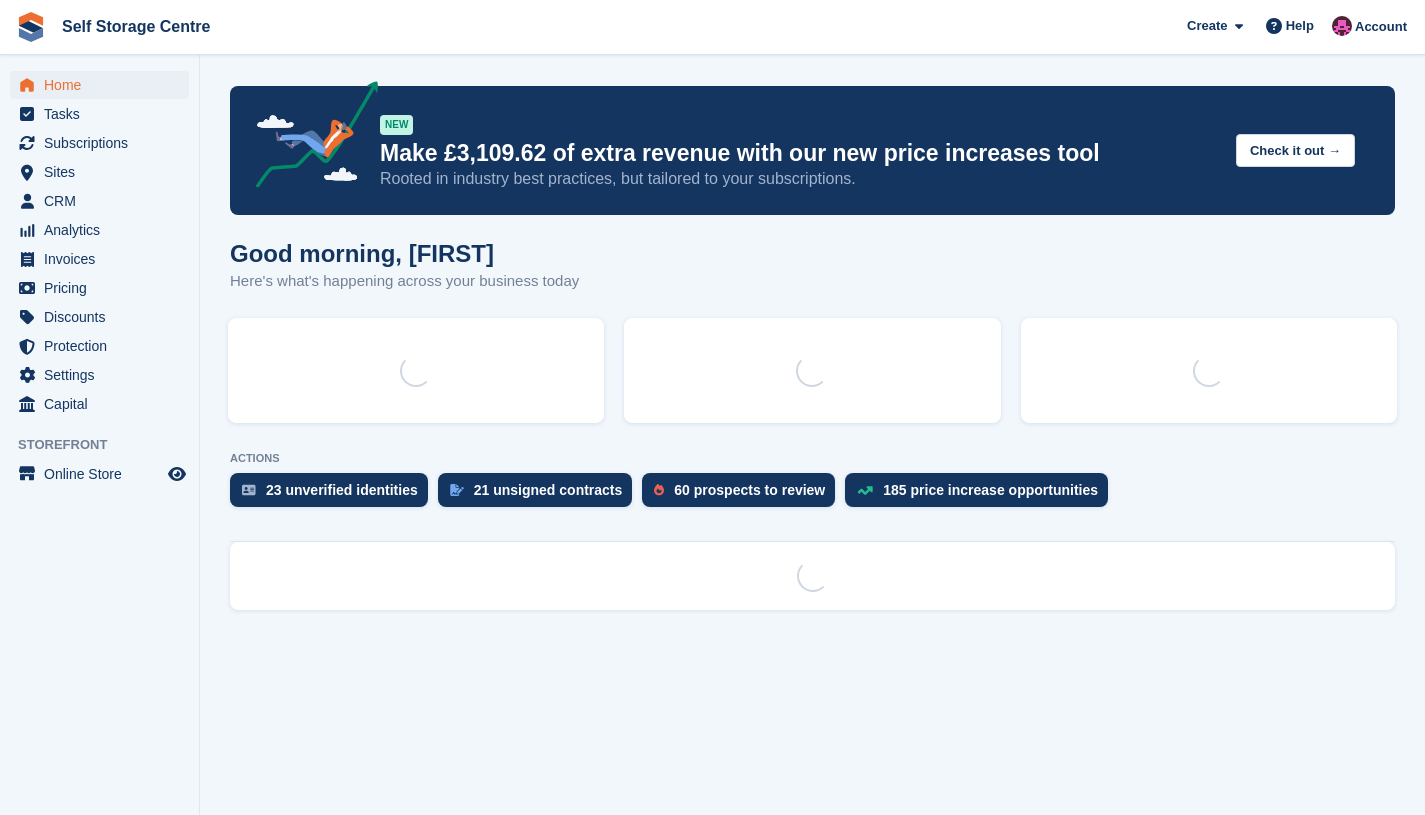 scroll, scrollTop: 0, scrollLeft: 0, axis: both 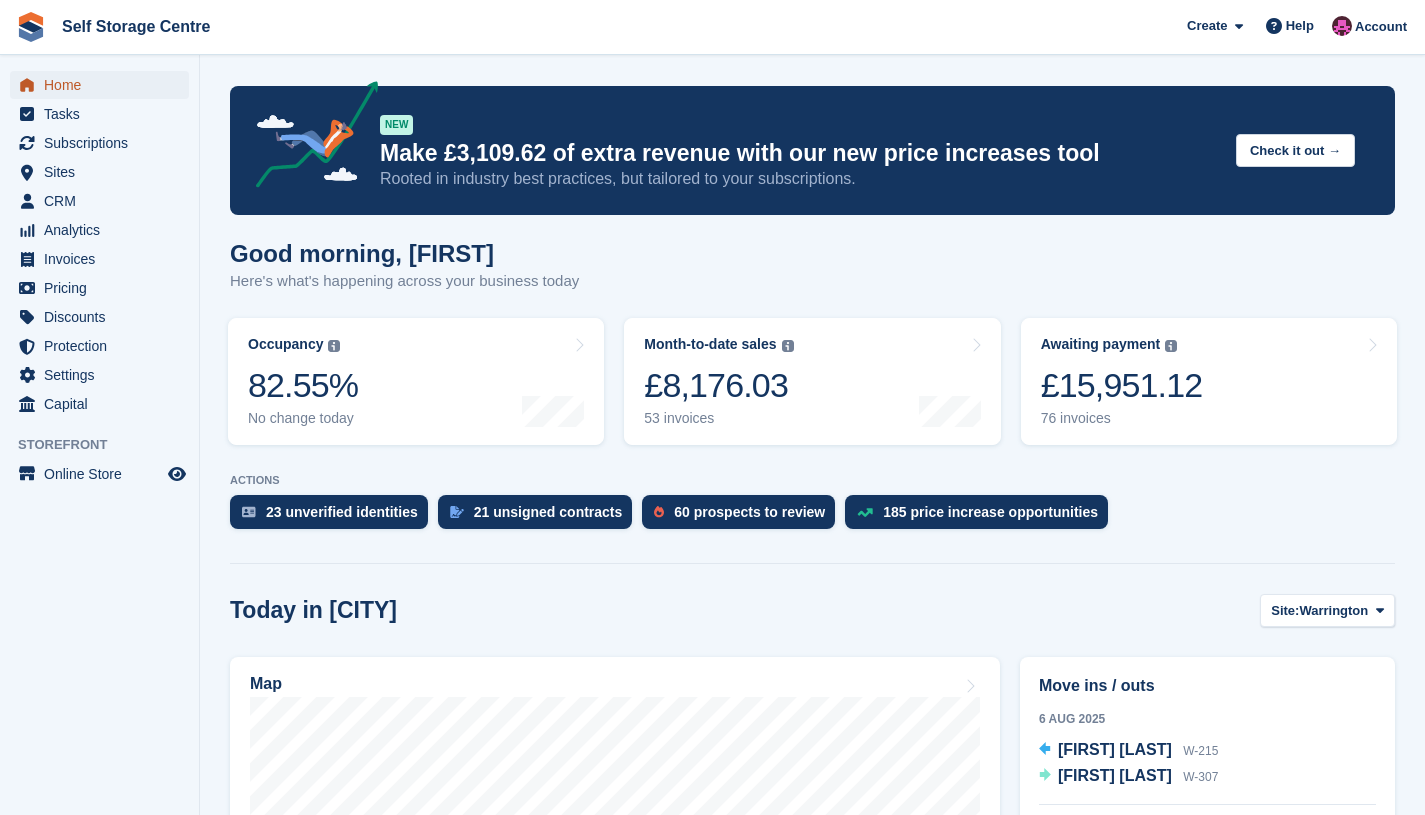 click on "Home" at bounding box center [104, 85] 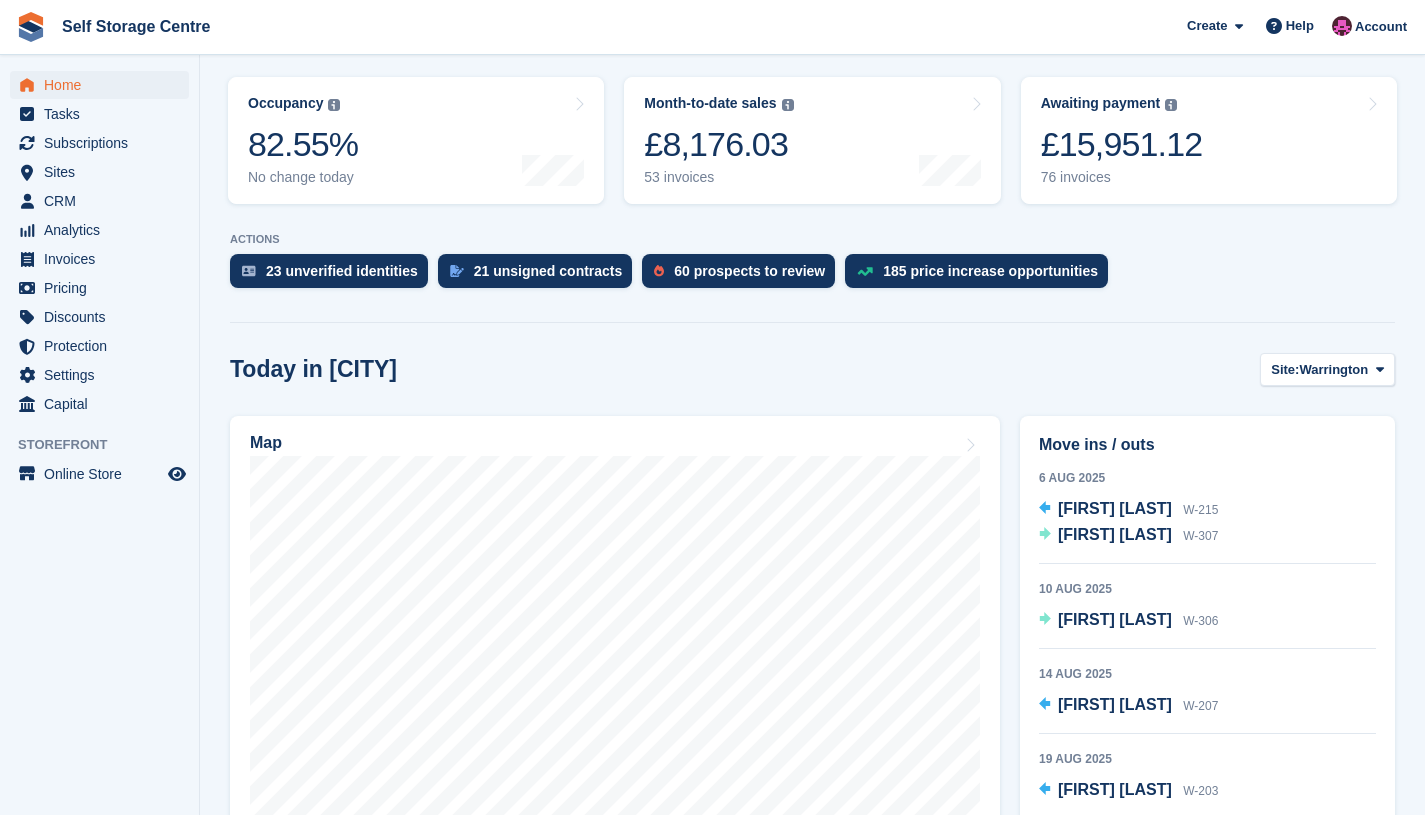 scroll, scrollTop: 0, scrollLeft: 0, axis: both 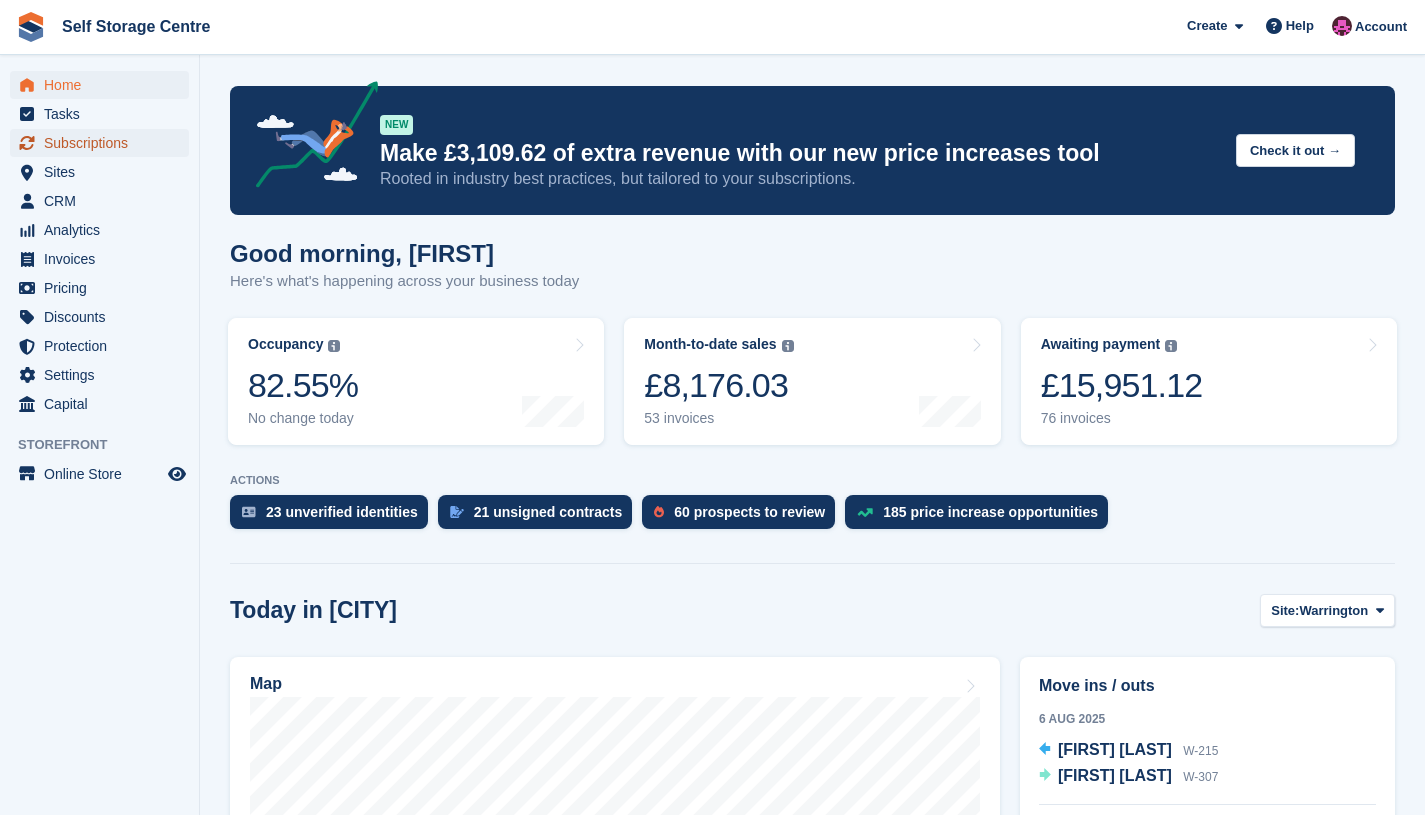 click on "Subscriptions" at bounding box center [104, 143] 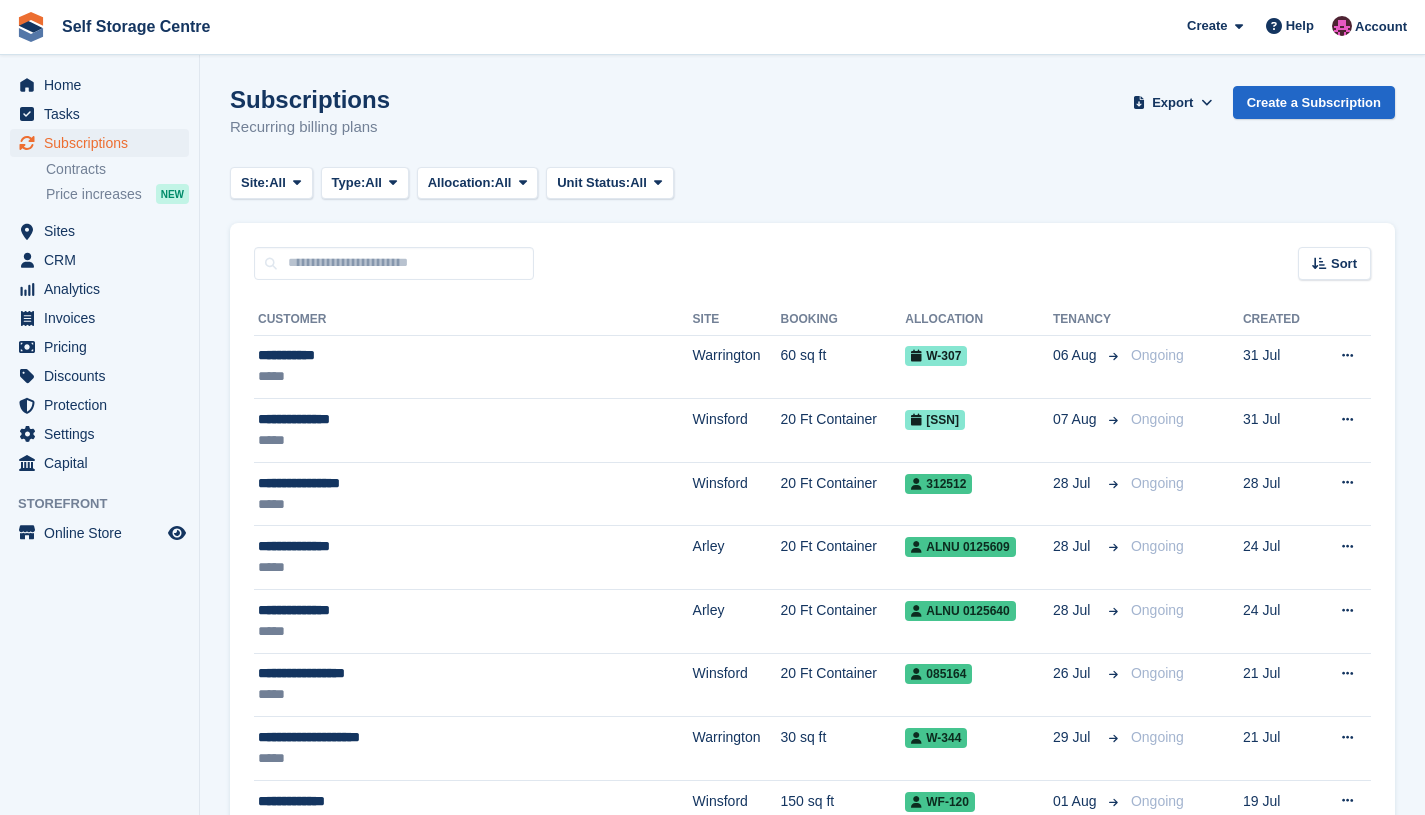 scroll, scrollTop: 0, scrollLeft: 0, axis: both 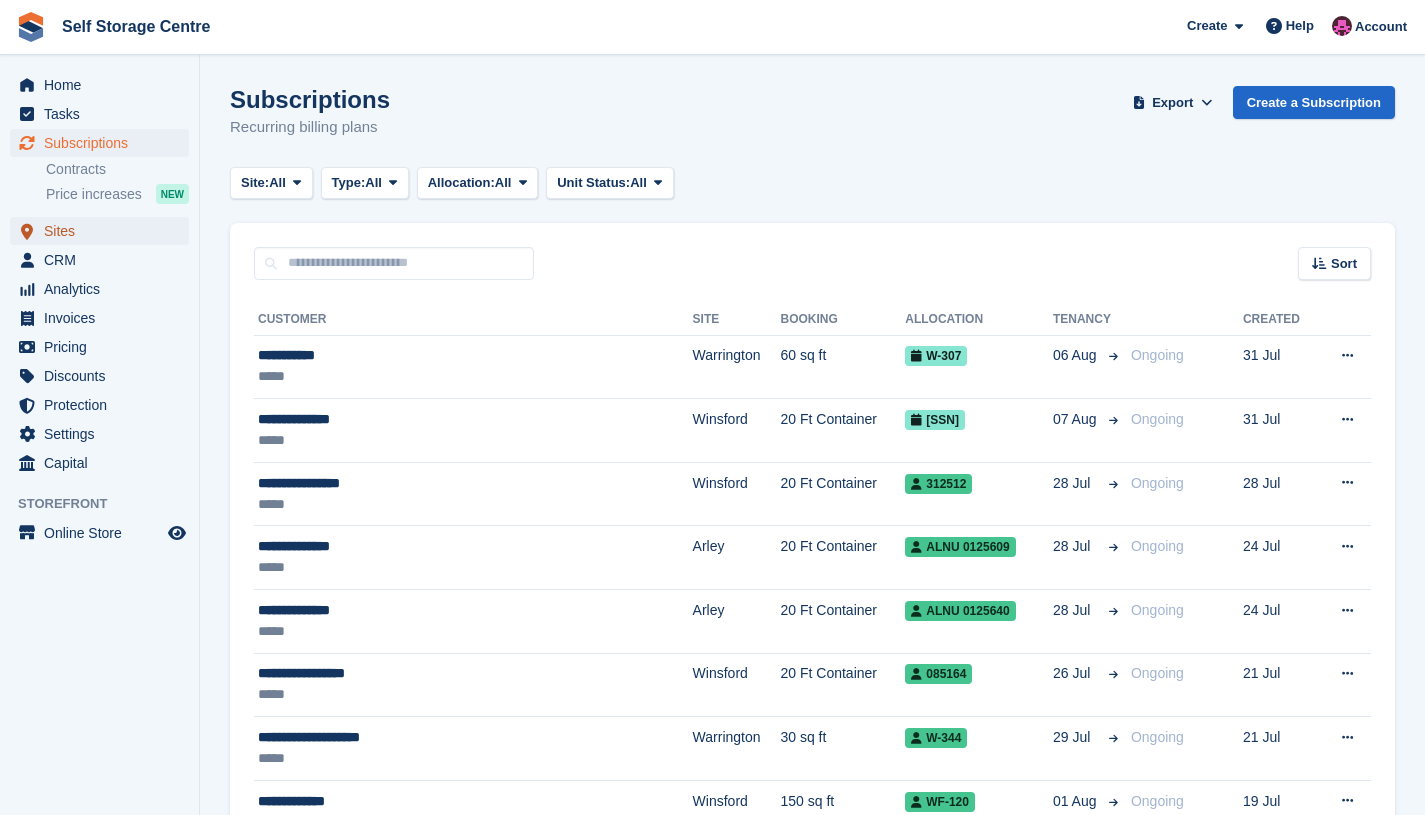 click on "Sites" at bounding box center [104, 231] 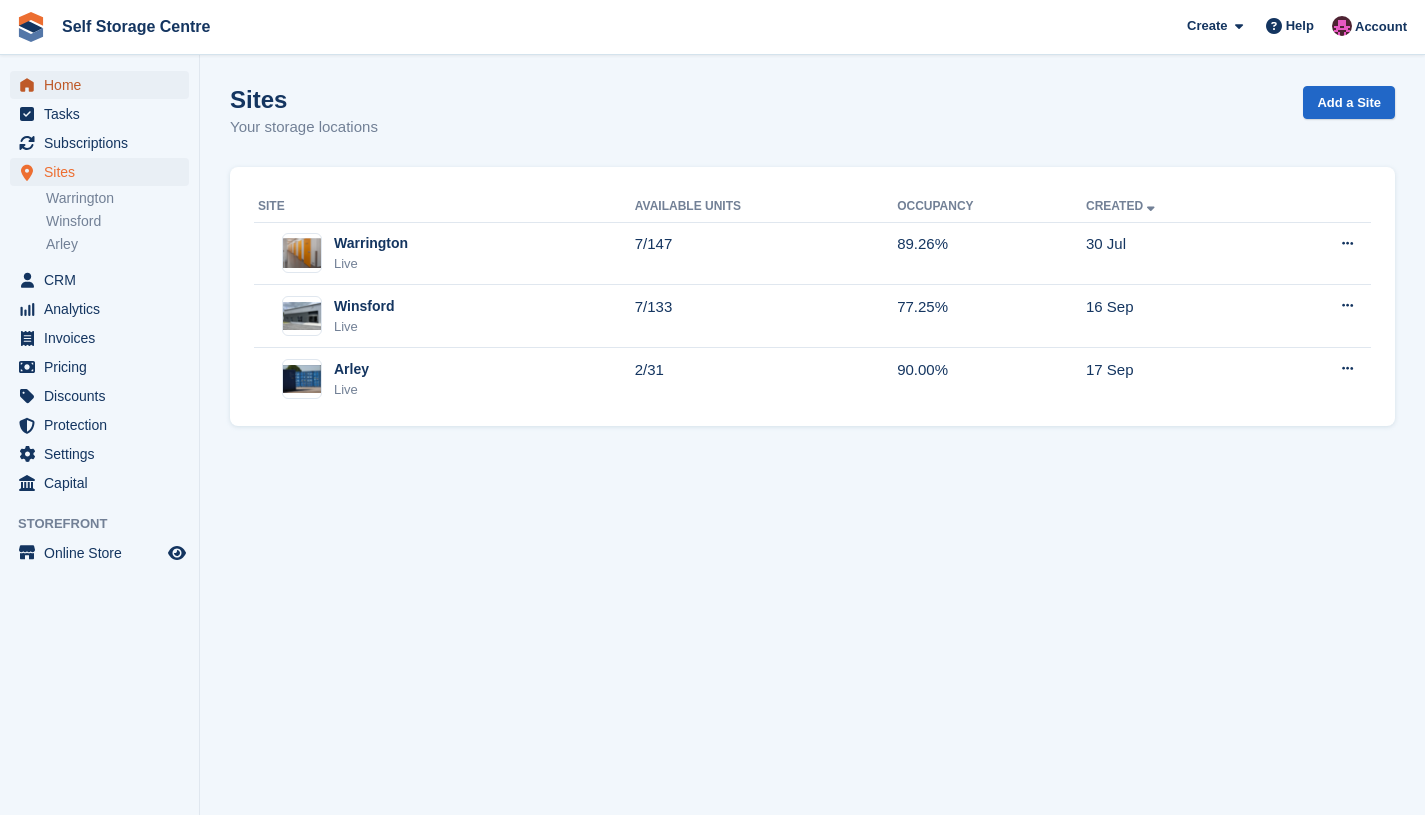 click on "Home" at bounding box center (104, 85) 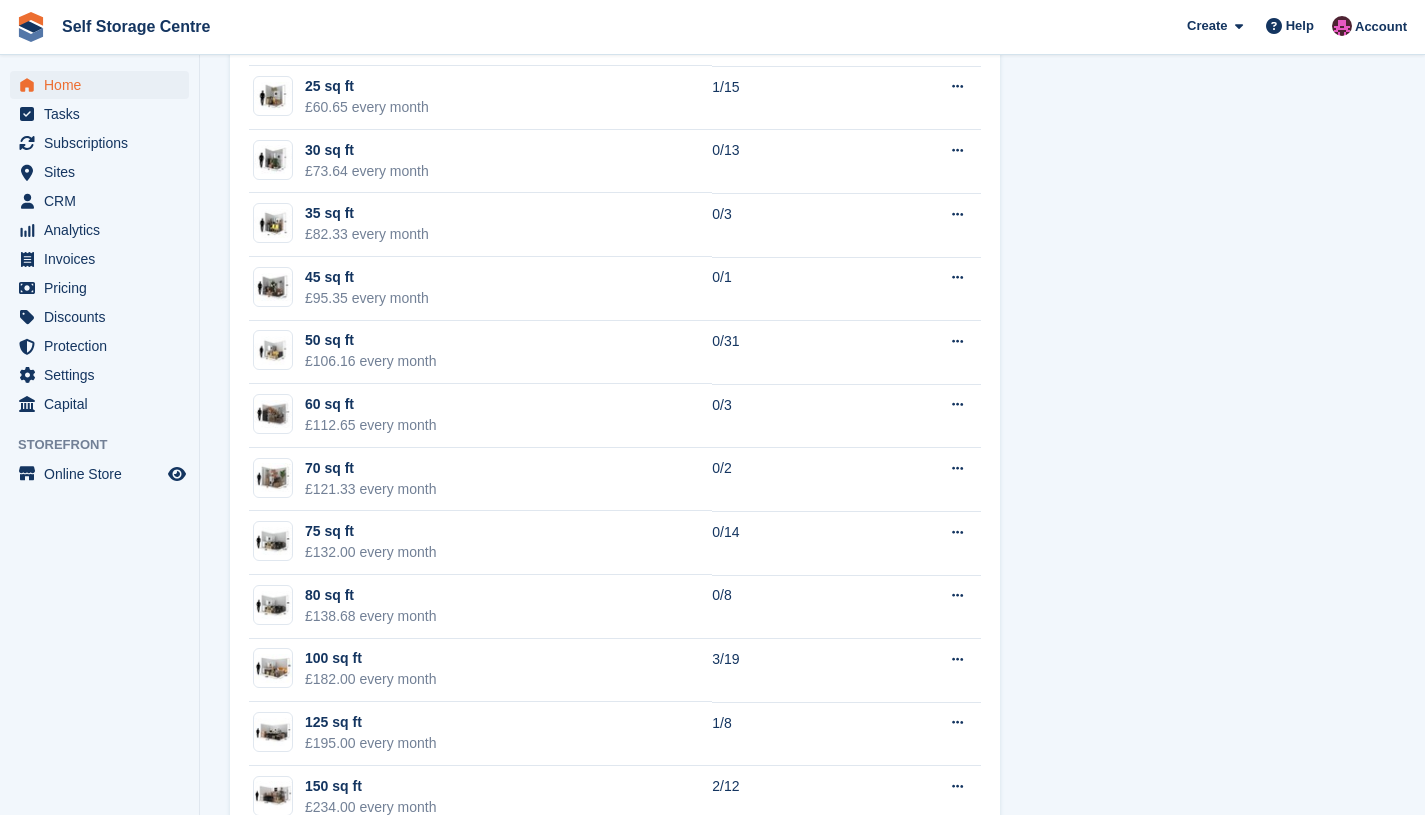 scroll, scrollTop: 1400, scrollLeft: 0, axis: vertical 